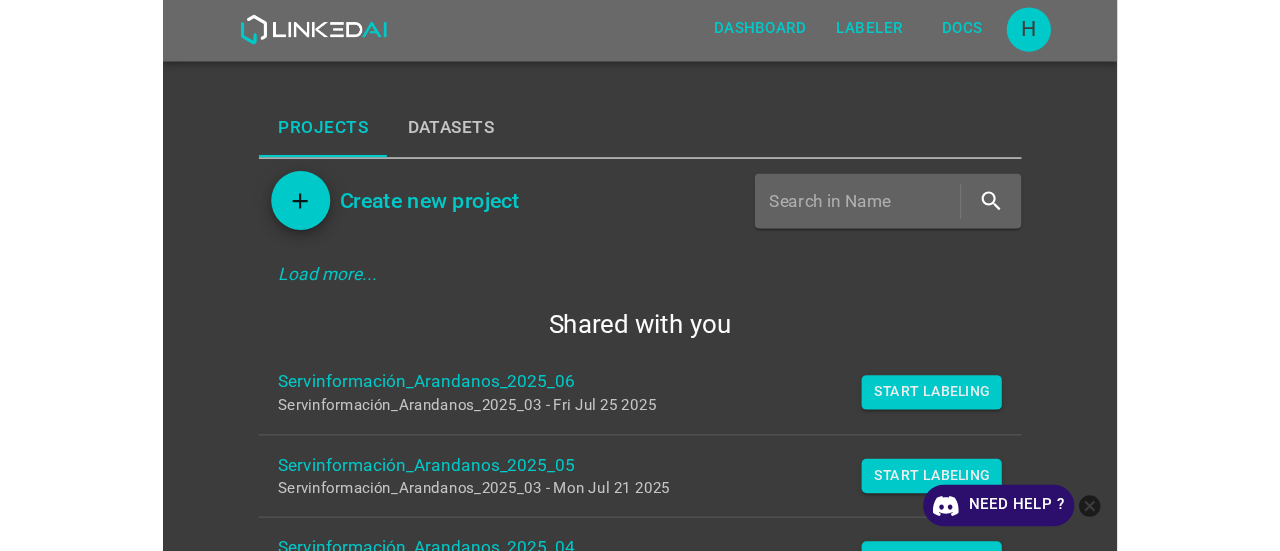 scroll, scrollTop: 0, scrollLeft: 0, axis: both 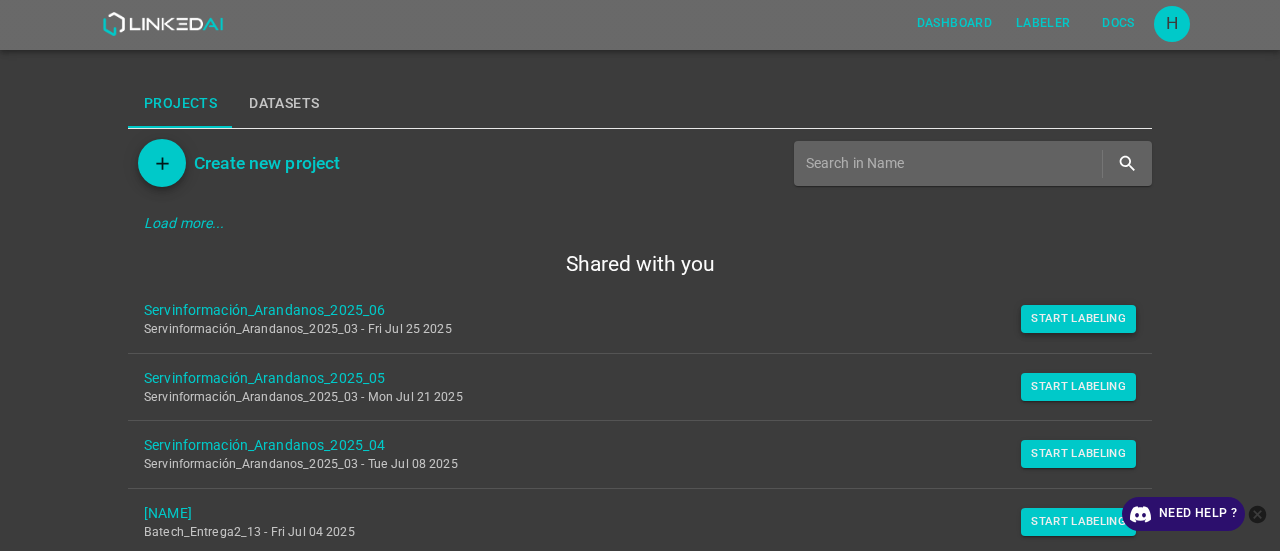 click on "Start Labeling" at bounding box center (1078, 319) 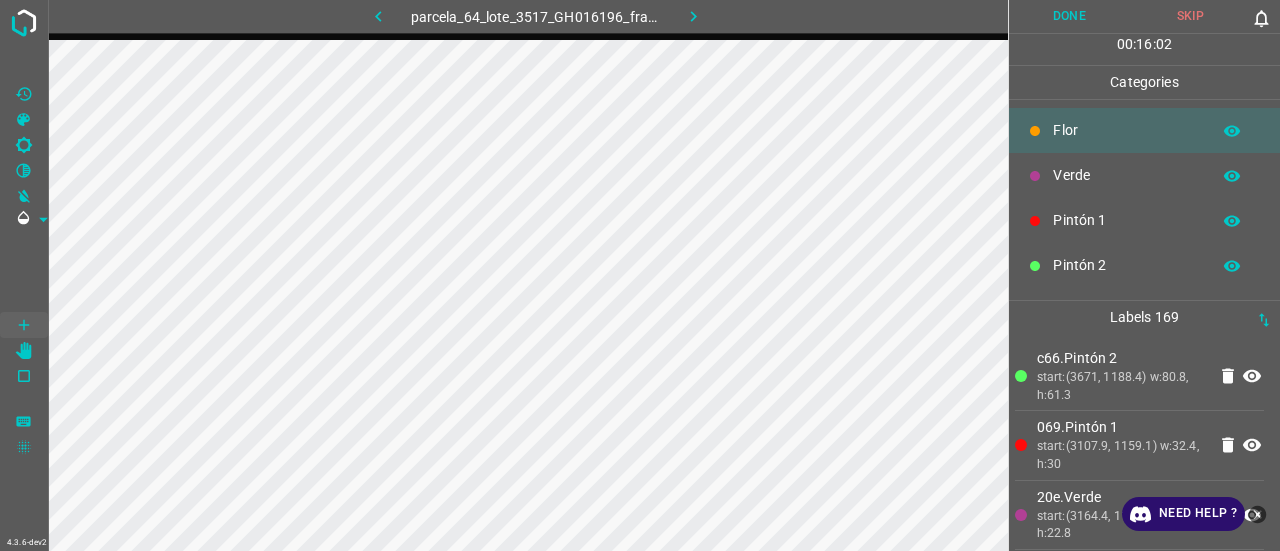 click on "069.Pintón 1" at bounding box center [1121, 427] 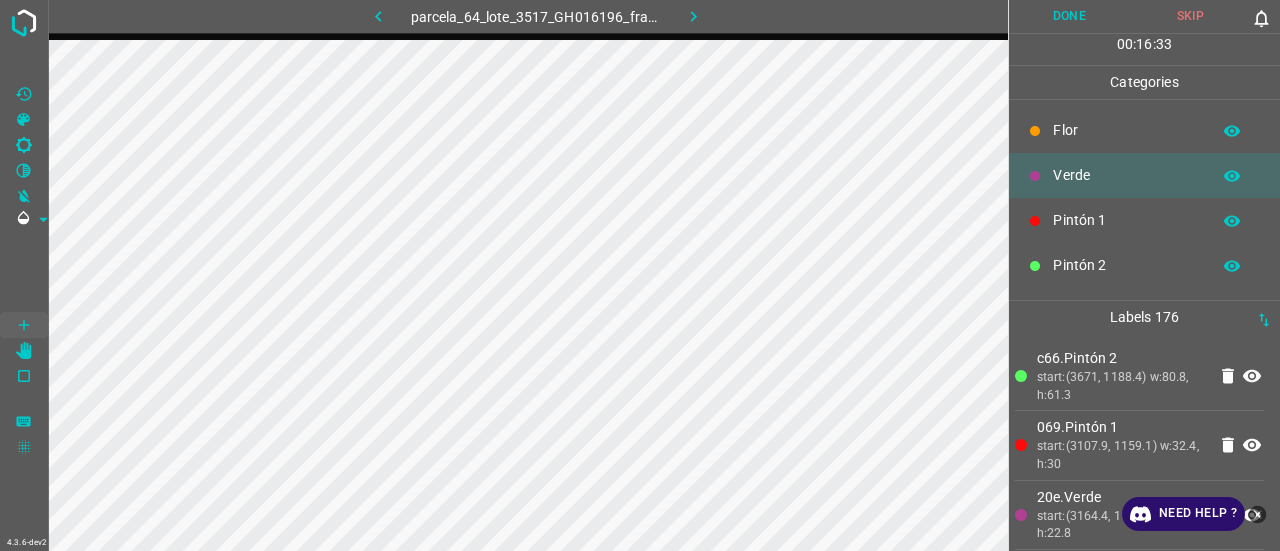 click on "069.Pintón 1" at bounding box center (1121, 427) 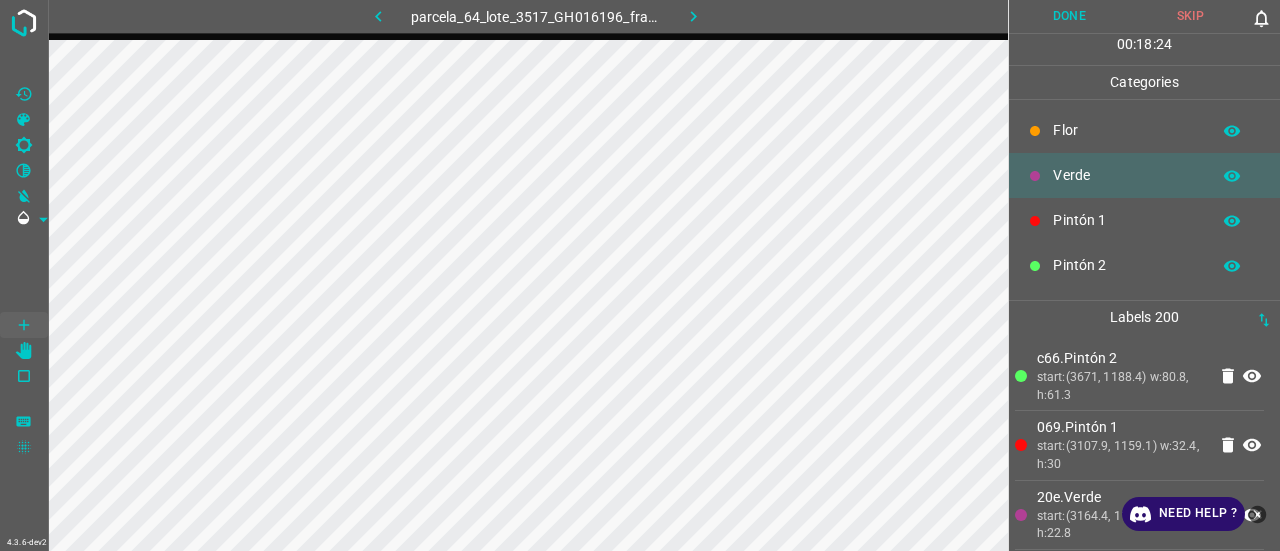 click on "c66.Pintón 2
start:(3671, 1188.4)
w:80.8, h:61.3" at bounding box center (1139, 376) 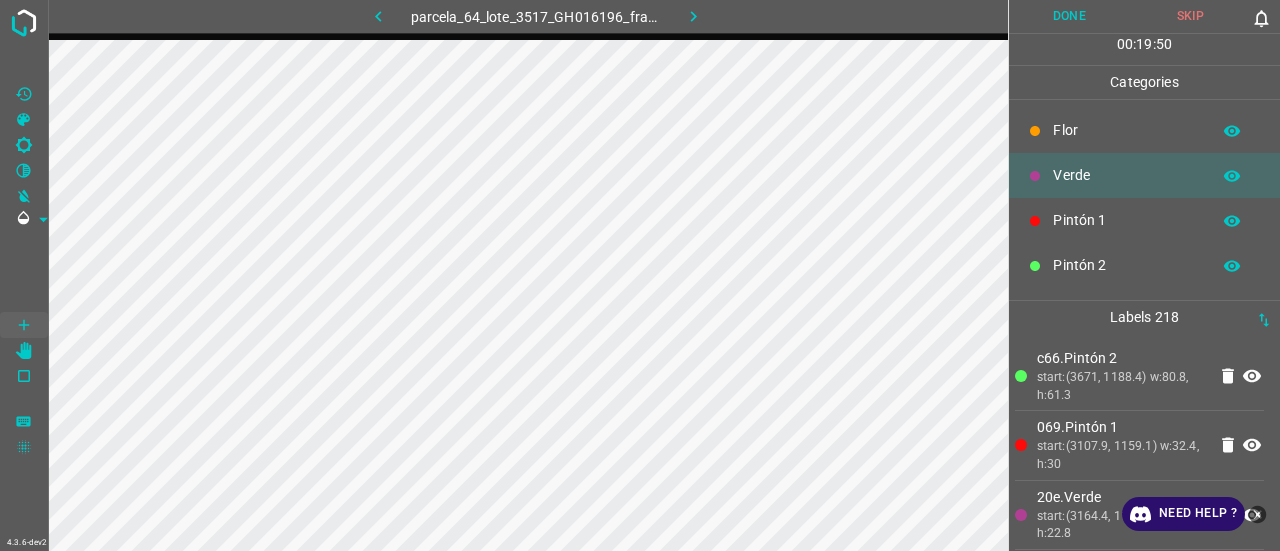 click on "c66.Pintón 2
start:(3671, 1188.4)
w:80.8, h:61.3" at bounding box center [1139, 376] 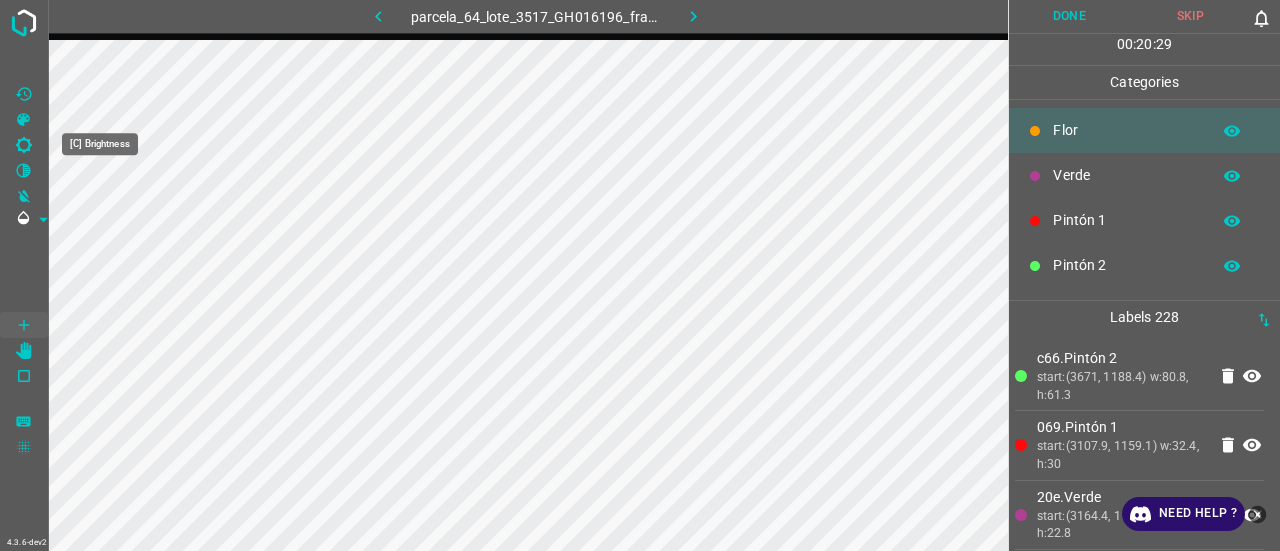 click 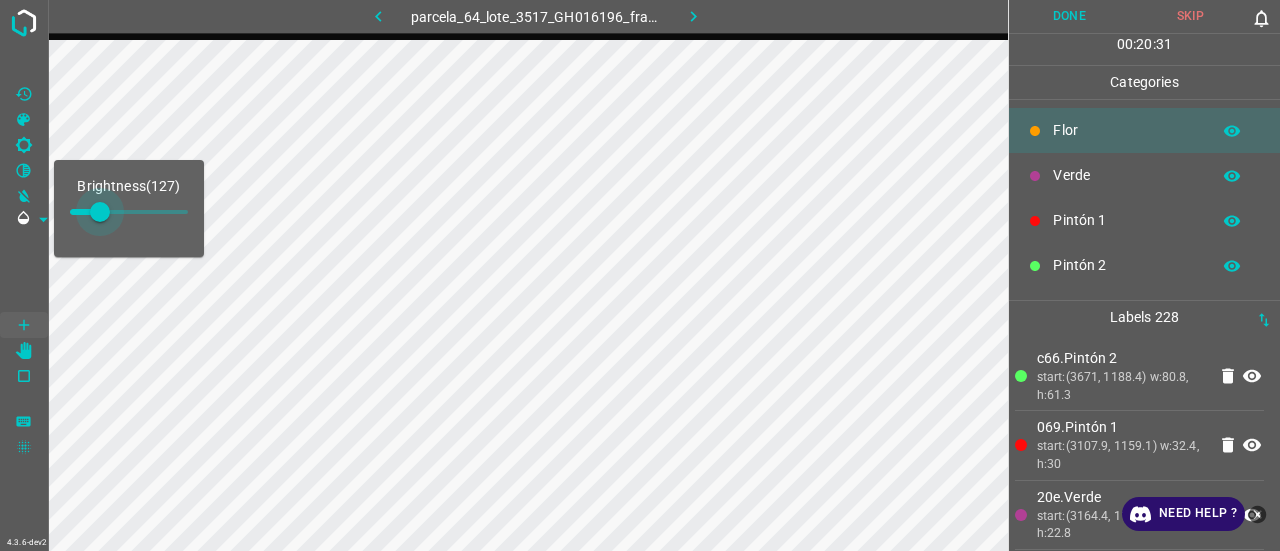 type on "153" 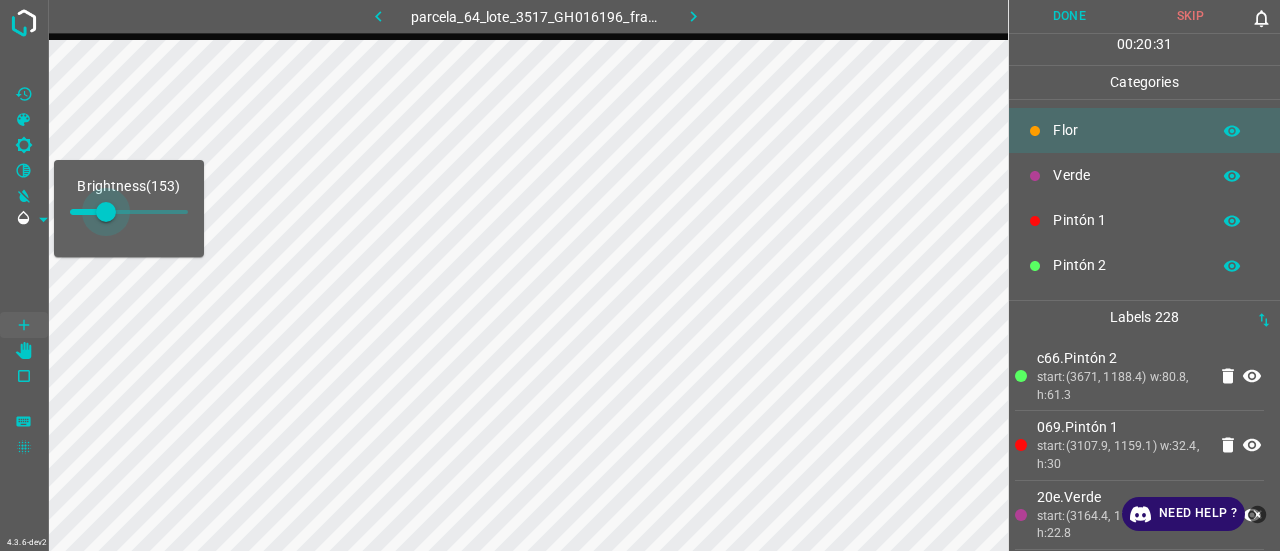 click at bounding box center [106, 212] 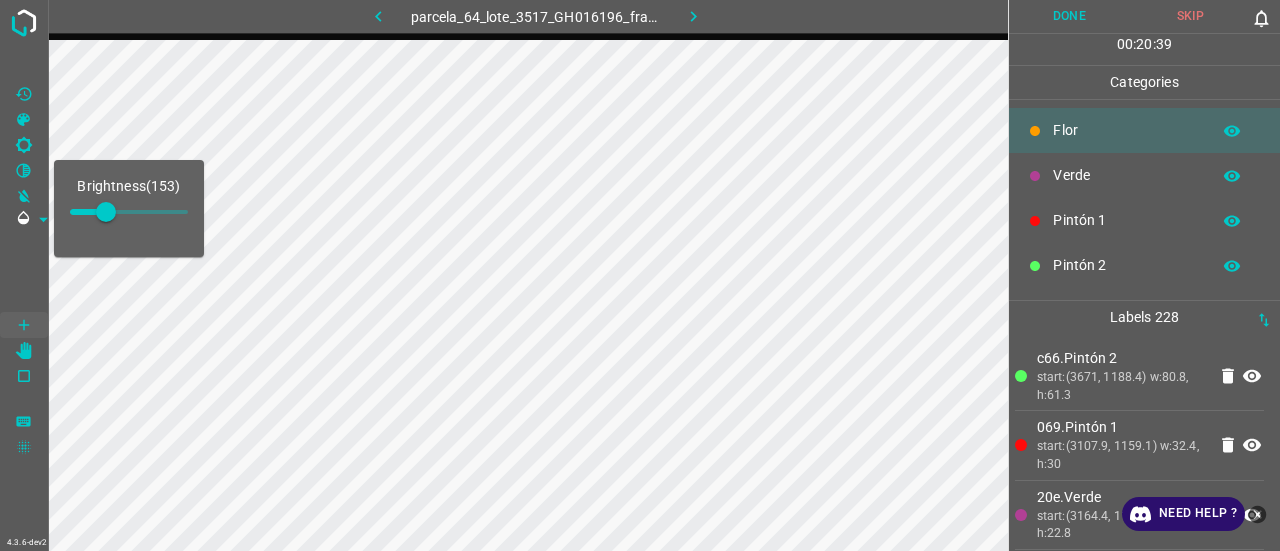click on "c66.Pintón 2
start:(3671, 1188.4)
w:80.8, h:61.3" at bounding box center [1139, 376] 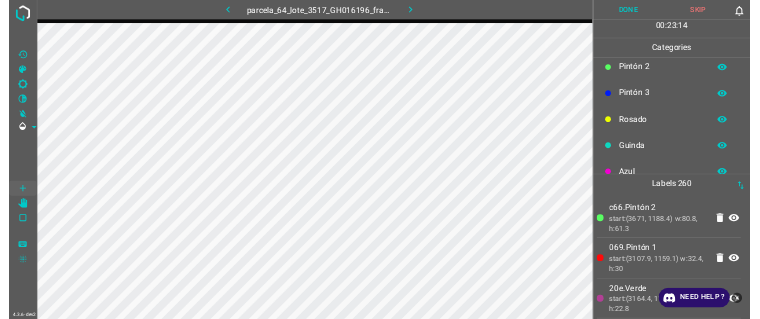 scroll, scrollTop: 176, scrollLeft: 0, axis: vertical 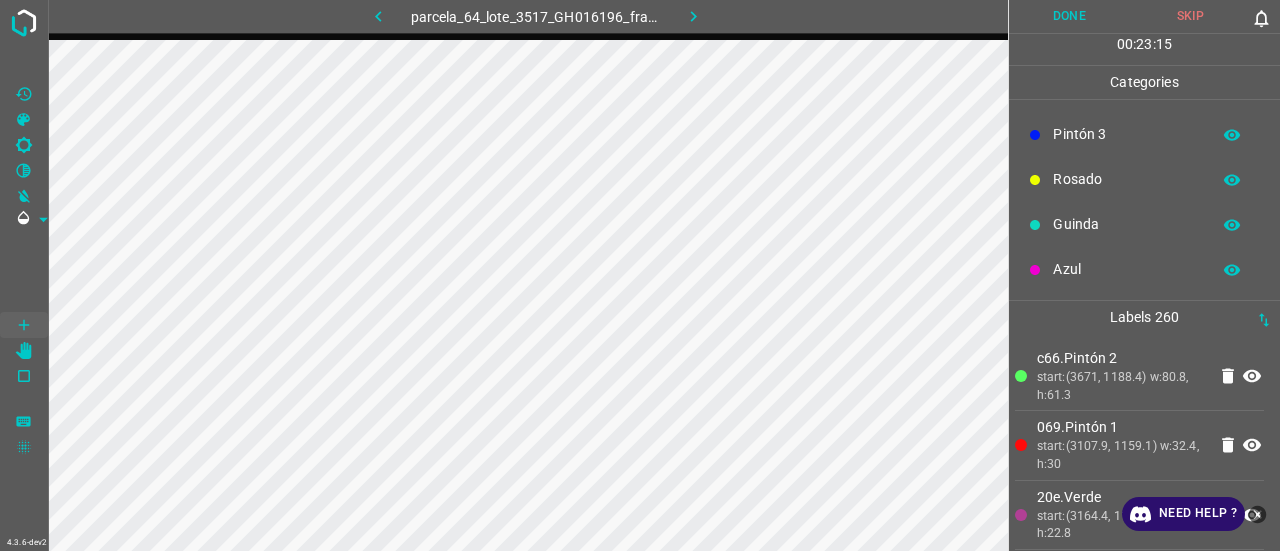 drag, startPoint x: 1098, startPoint y: 270, endPoint x: 1076, endPoint y: 286, distance: 27.202942 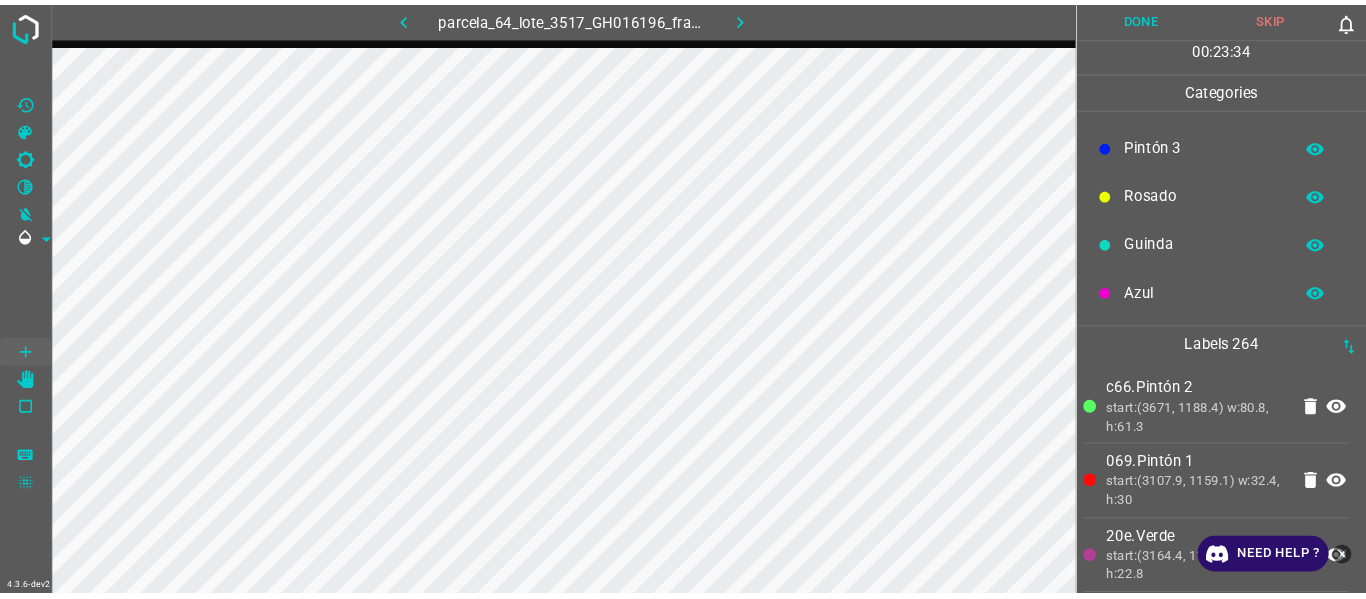 scroll, scrollTop: 176, scrollLeft: 0, axis: vertical 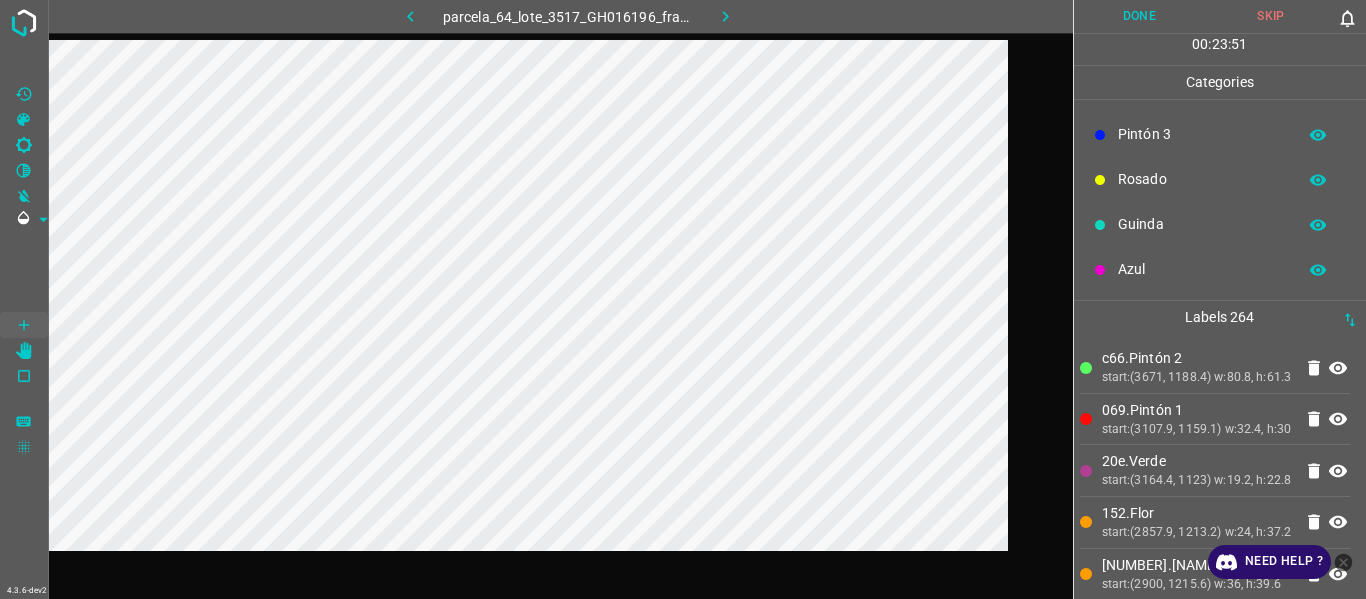 click on "start:(3107.9, 1159.1)
w:32.4, h:30" at bounding box center [1197, 430] 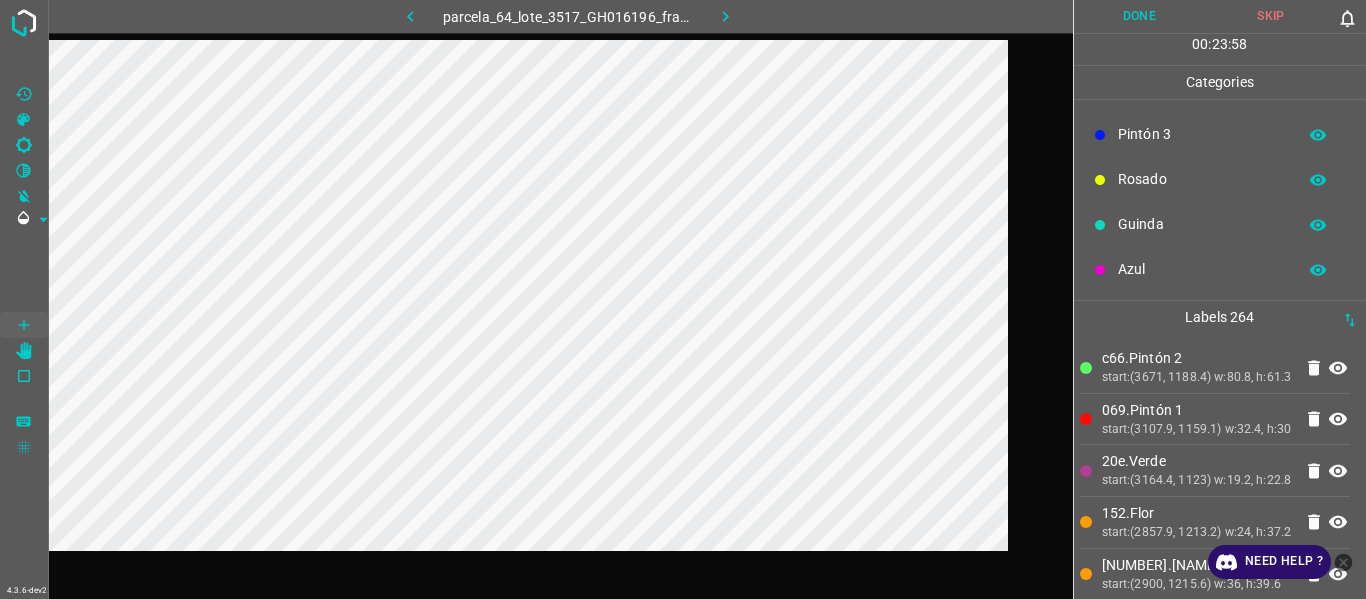 drag, startPoint x: 1191, startPoint y: 406, endPoint x: 1075, endPoint y: 408, distance: 116.01724 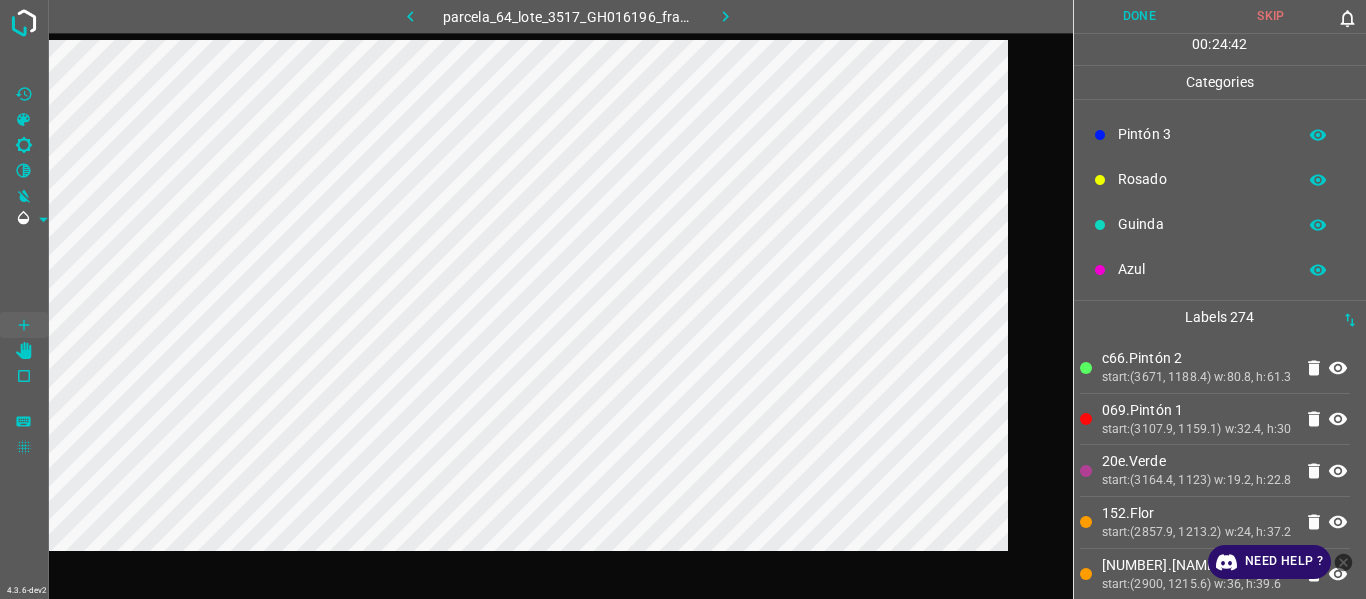 click on "069.Pintón 1" at bounding box center (1197, 410) 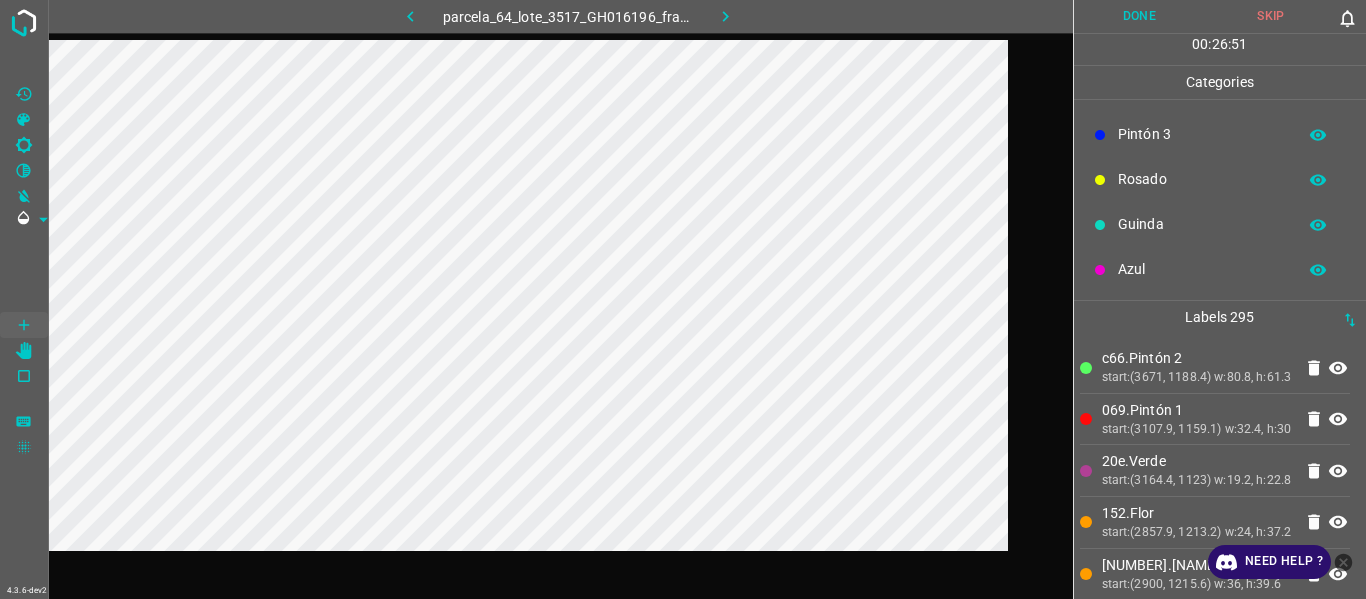 click on "start:(3671, 1188.4)
w:80.8, h:61.3" at bounding box center [1197, 378] 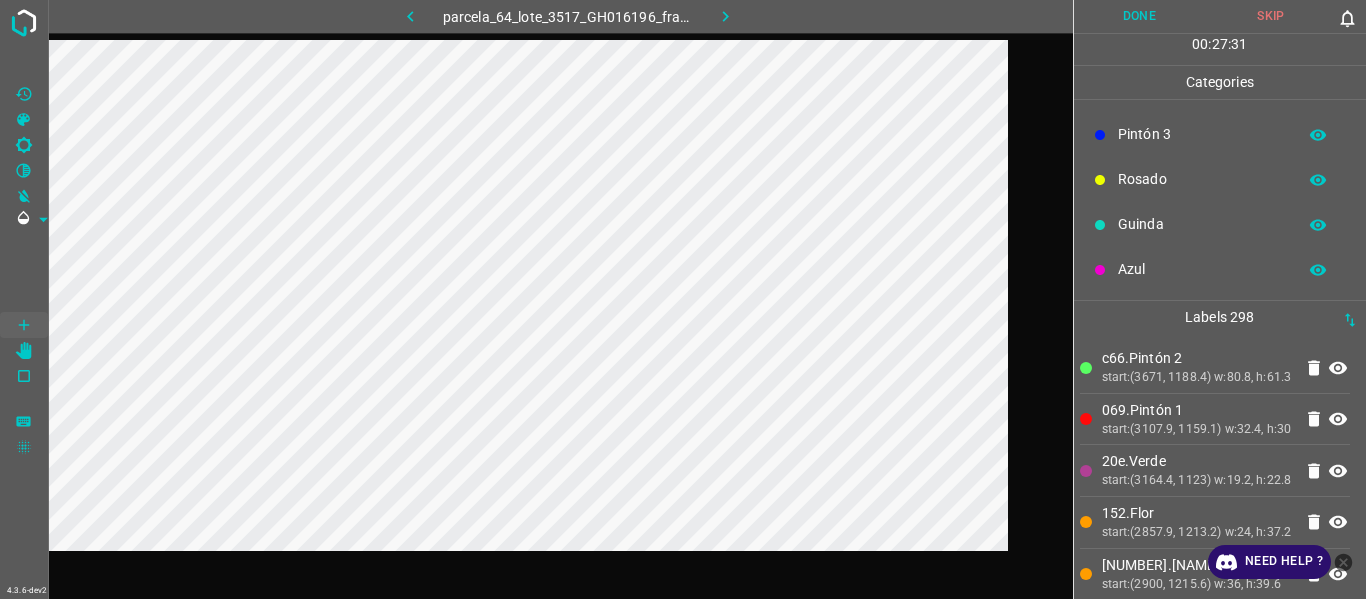 click on "20e.Verde" at bounding box center [1197, 461] 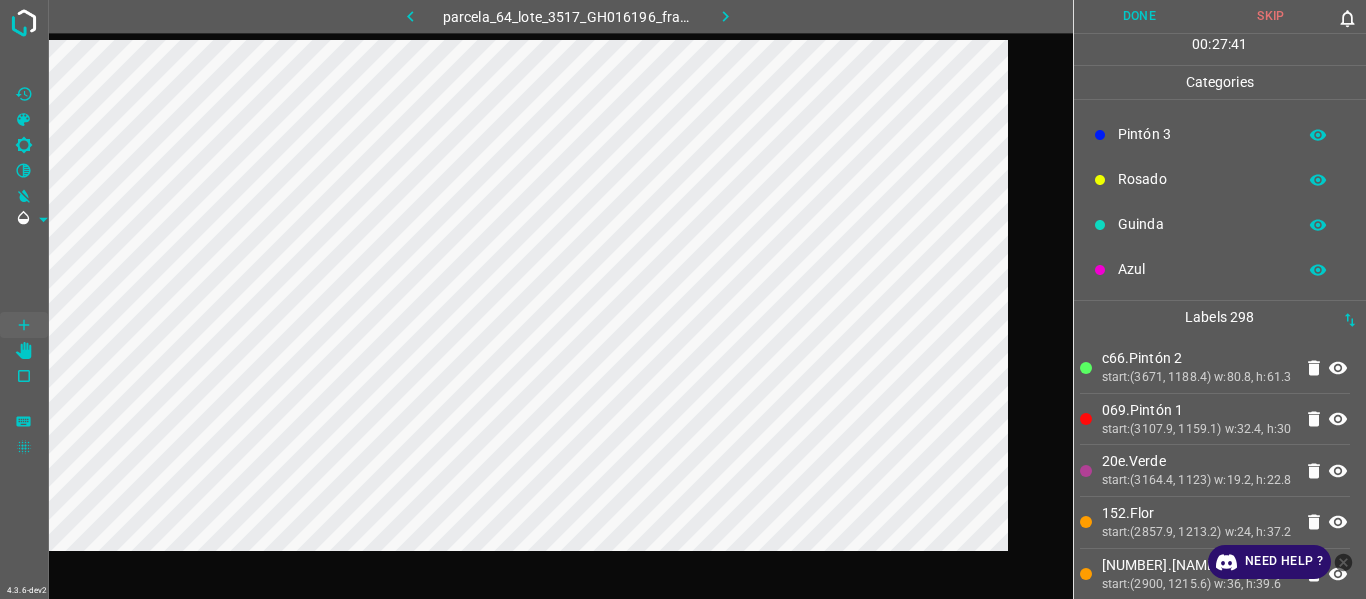 click on "20e.Verde
start:(3164.4, 1123)
w:19.2, h:22.8" at bounding box center [1215, 470] 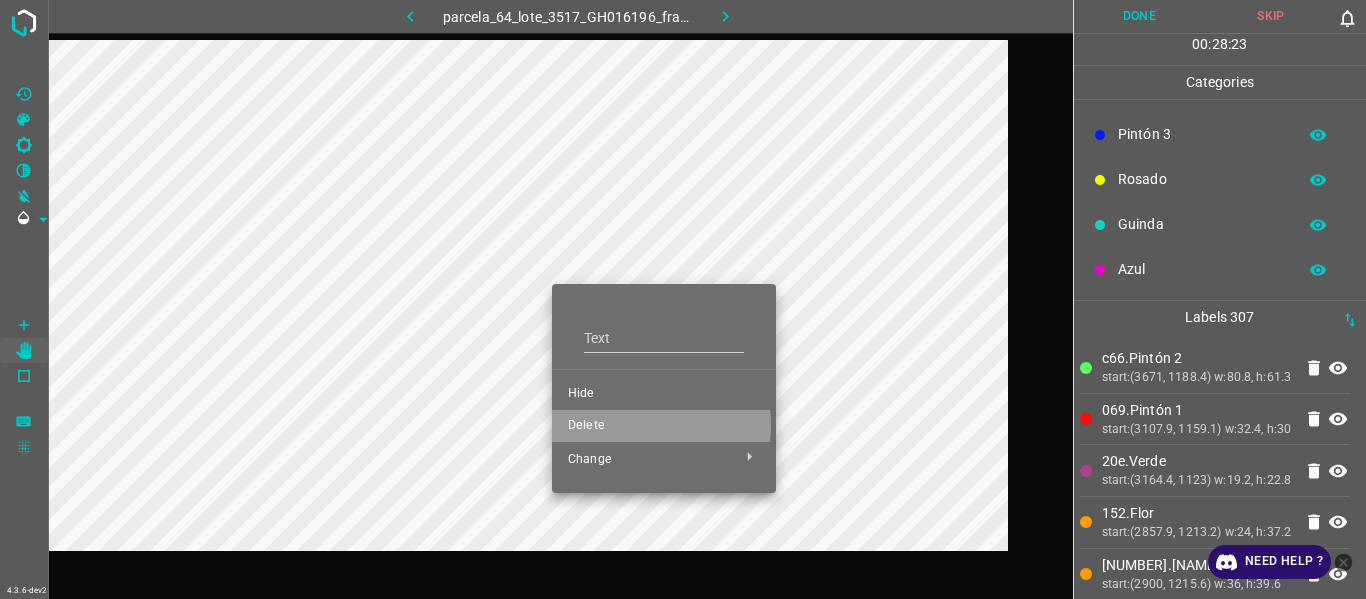 click on "Delete" at bounding box center [664, 426] 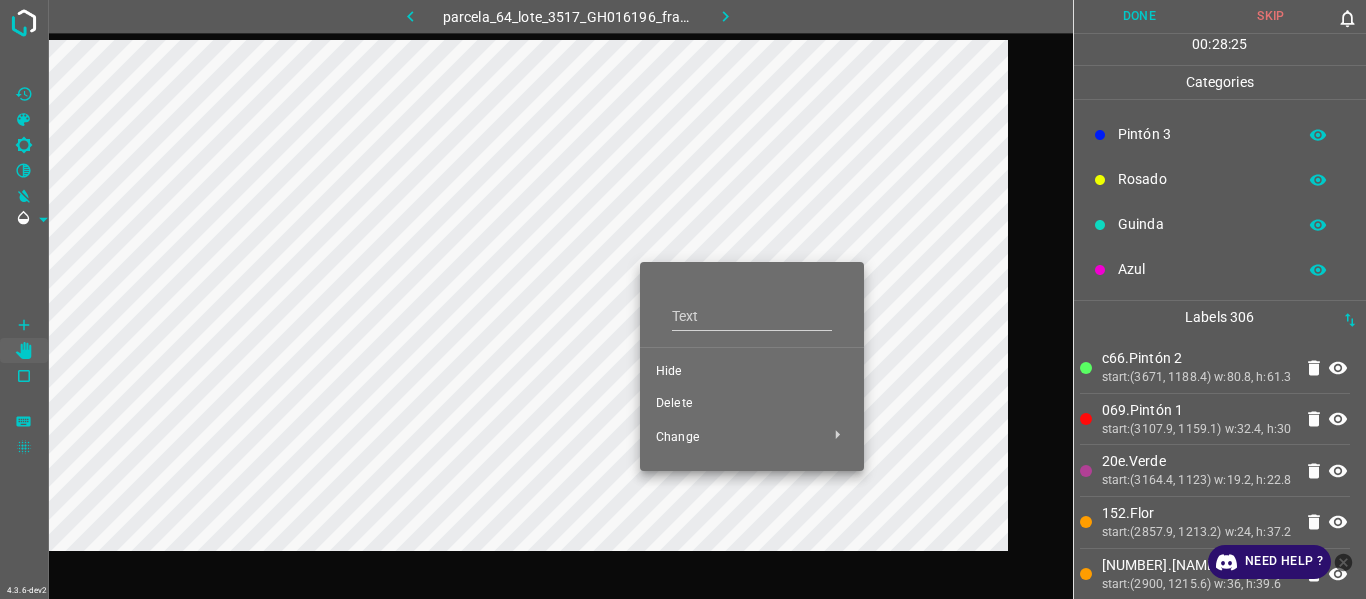 drag, startPoint x: 672, startPoint y: 411, endPoint x: 554, endPoint y: 381, distance: 121.75385 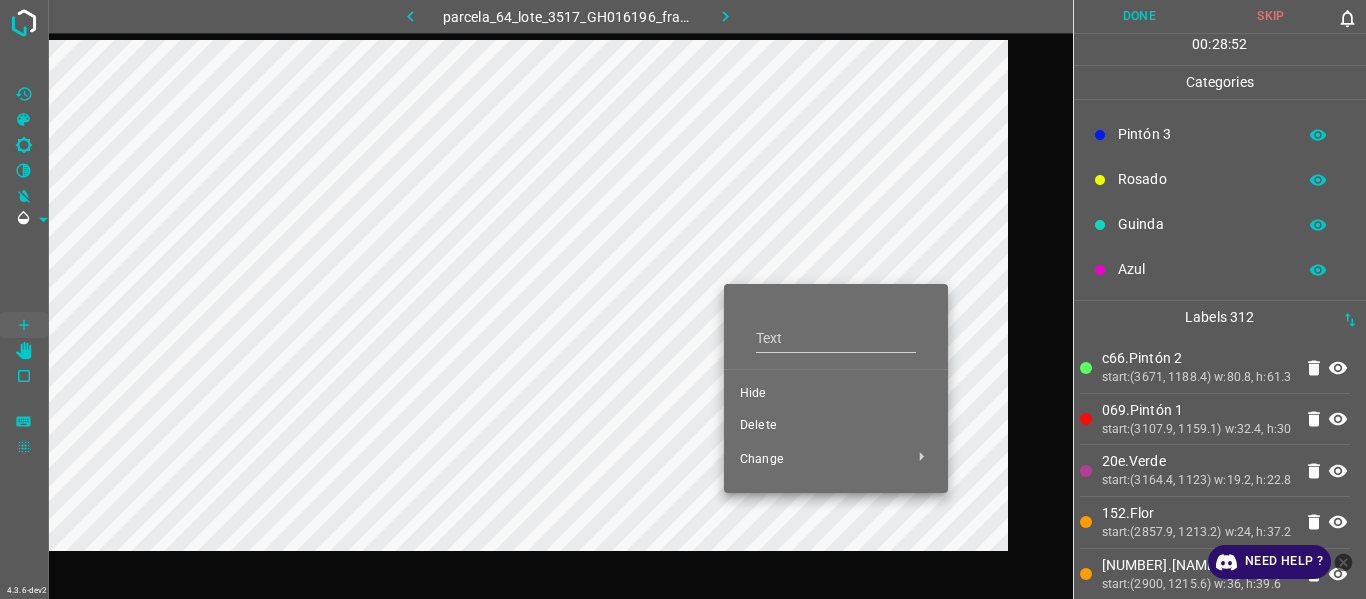 click on "Hide" at bounding box center (836, 394) 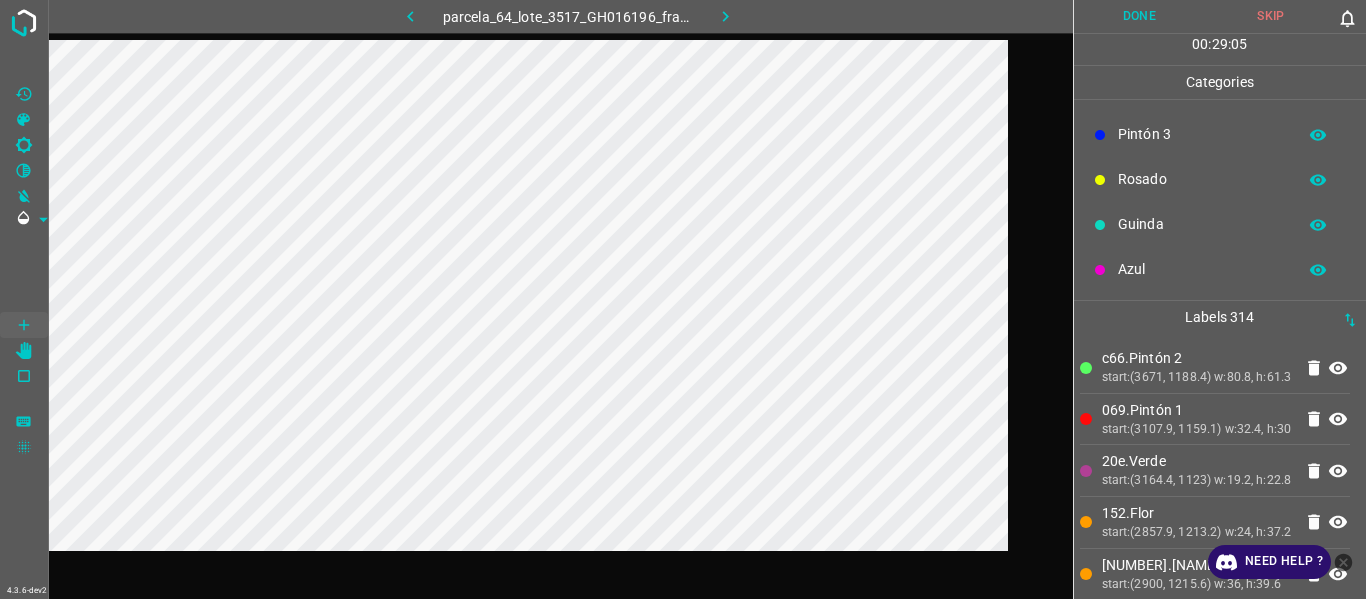 click on "start:(3671, 1188.4)
w:80.8, h:61.3" at bounding box center [1197, 378] 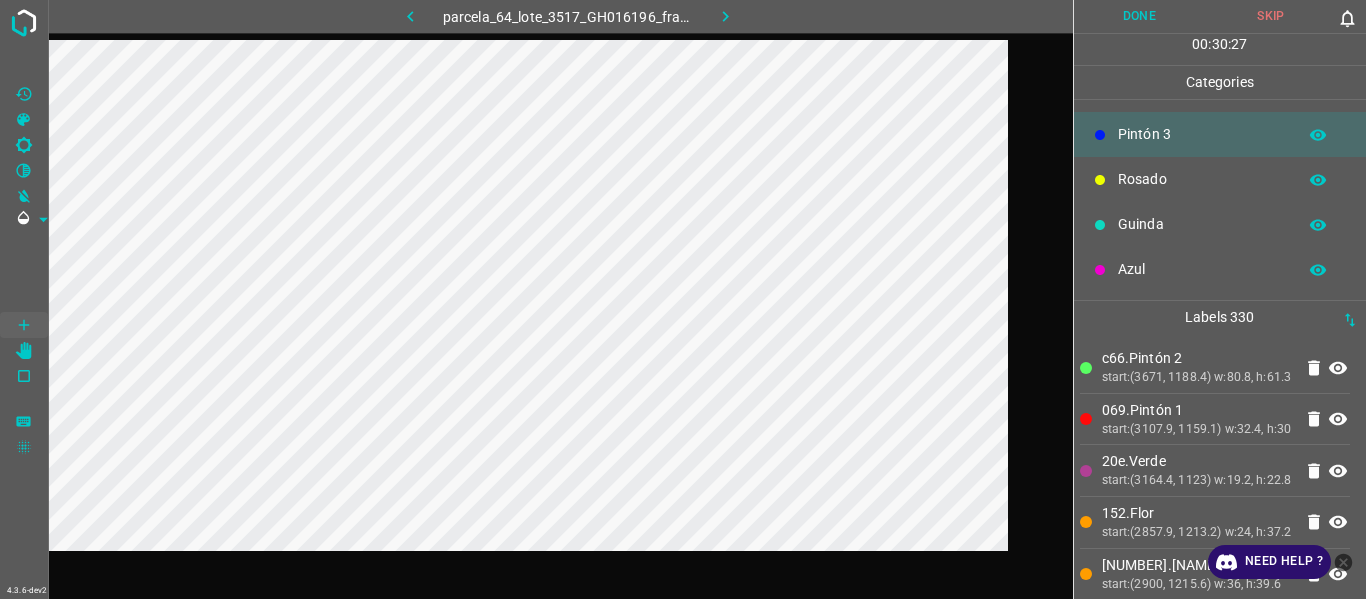 click on "start:(3671, 1188.4)
w:80.8, h:61.3" at bounding box center [1197, 378] 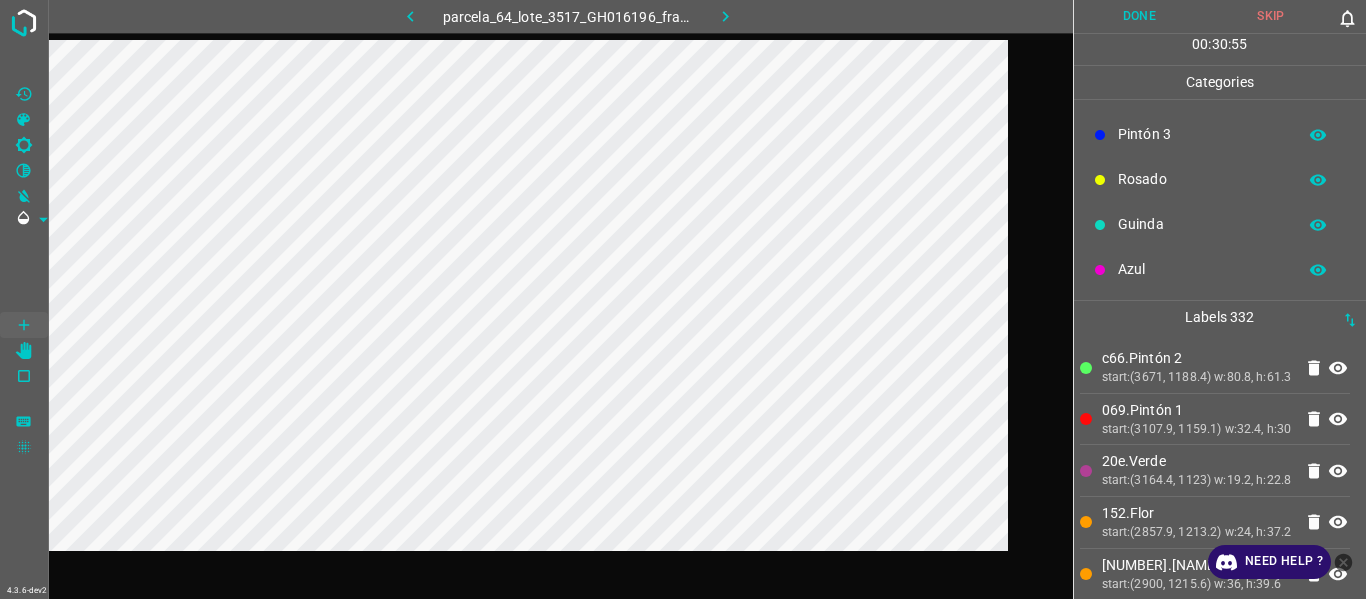 drag, startPoint x: 1170, startPoint y: 171, endPoint x: 1148, endPoint y: 183, distance: 25.059929 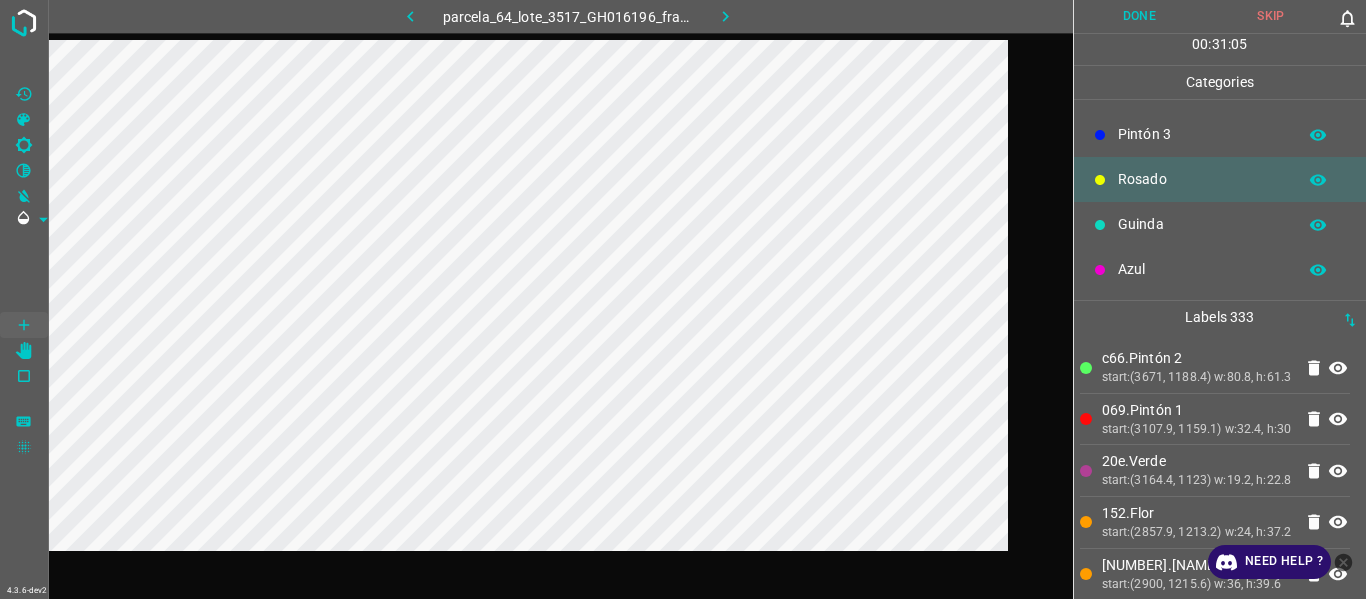 click on "069.Pintón 1" at bounding box center (1197, 410) 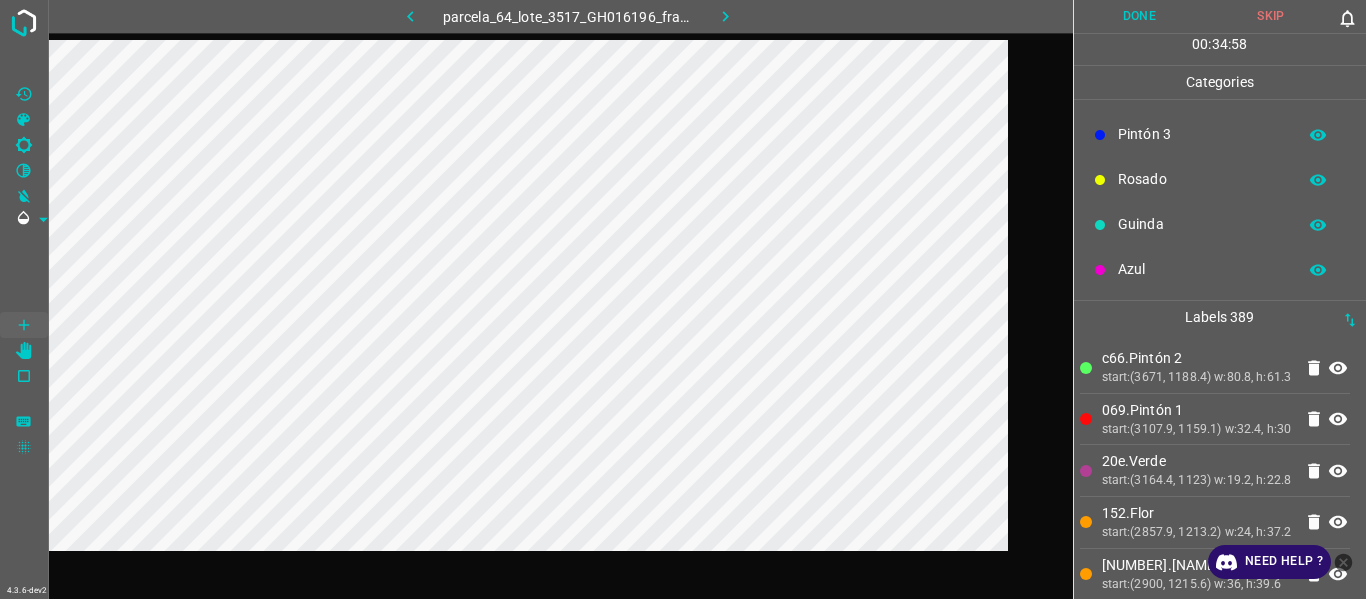 click on "start:(3671, 1188.4)
w:80.8, h:61.3" at bounding box center [1197, 378] 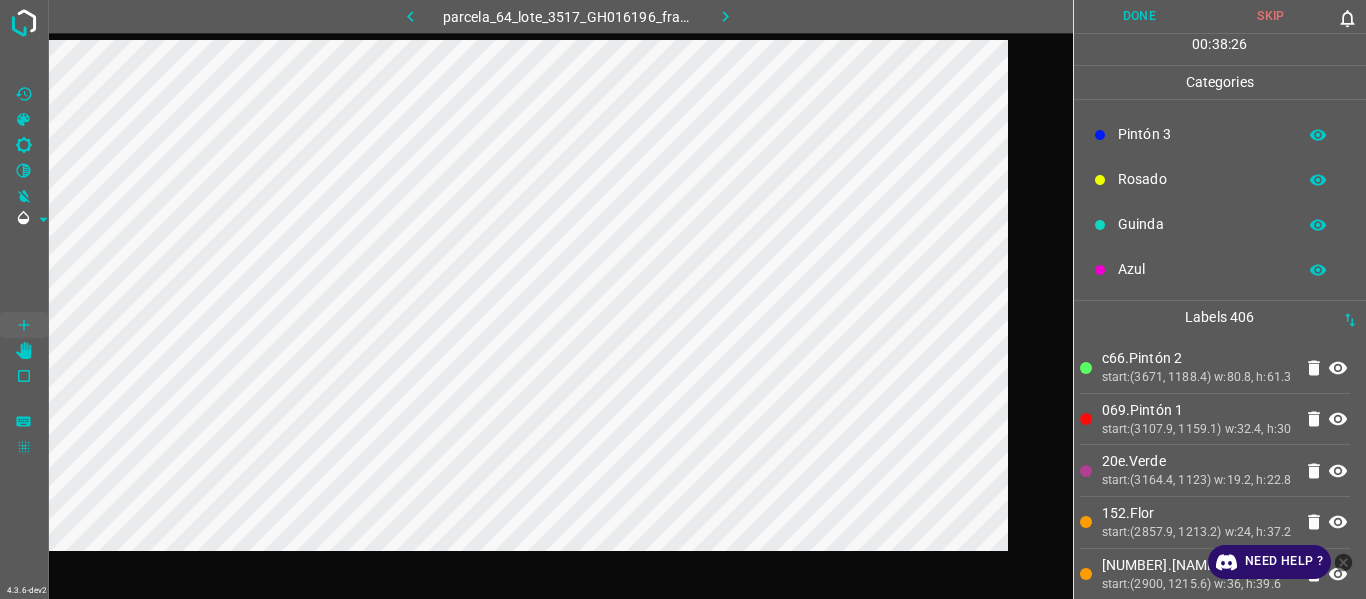 drag, startPoint x: 1177, startPoint y: 394, endPoint x: 1149, endPoint y: 396, distance: 28.071337 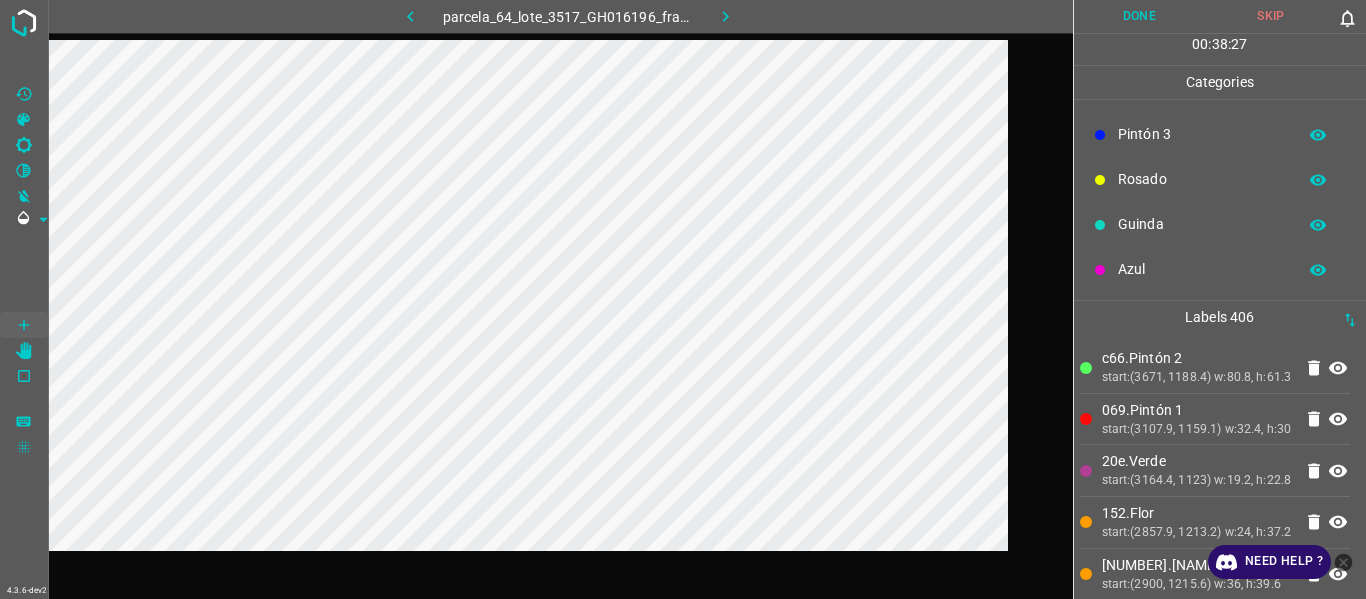 click on "start:(3671, 1188.4)
w:80.8, h:61.3" at bounding box center [1197, 378] 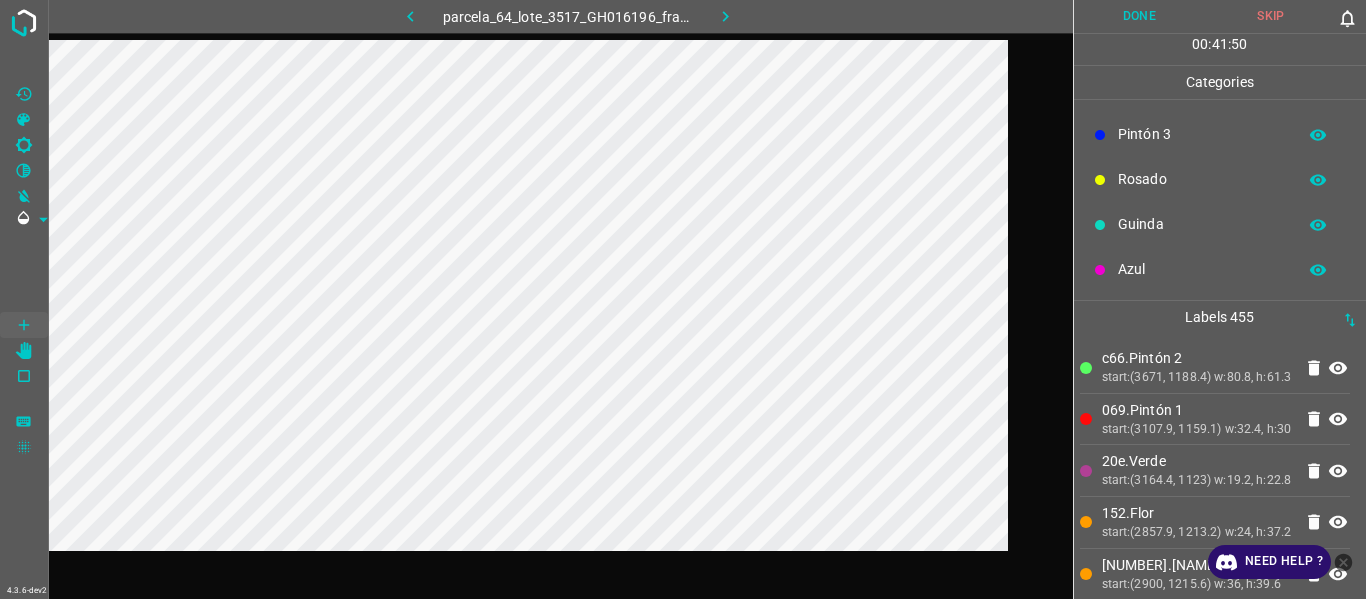 click on "069.Pintón 1" at bounding box center (1197, 410) 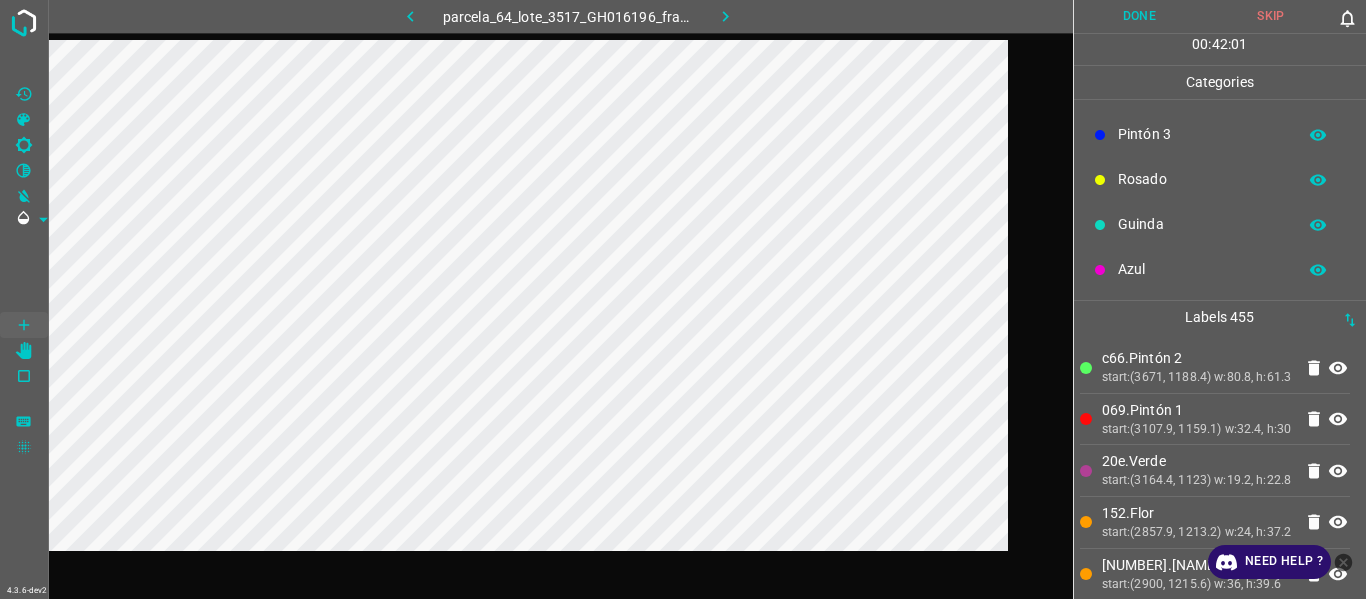 click on "start:(3671, 1188.4)
w:80.8, h:61.3" at bounding box center [1197, 378] 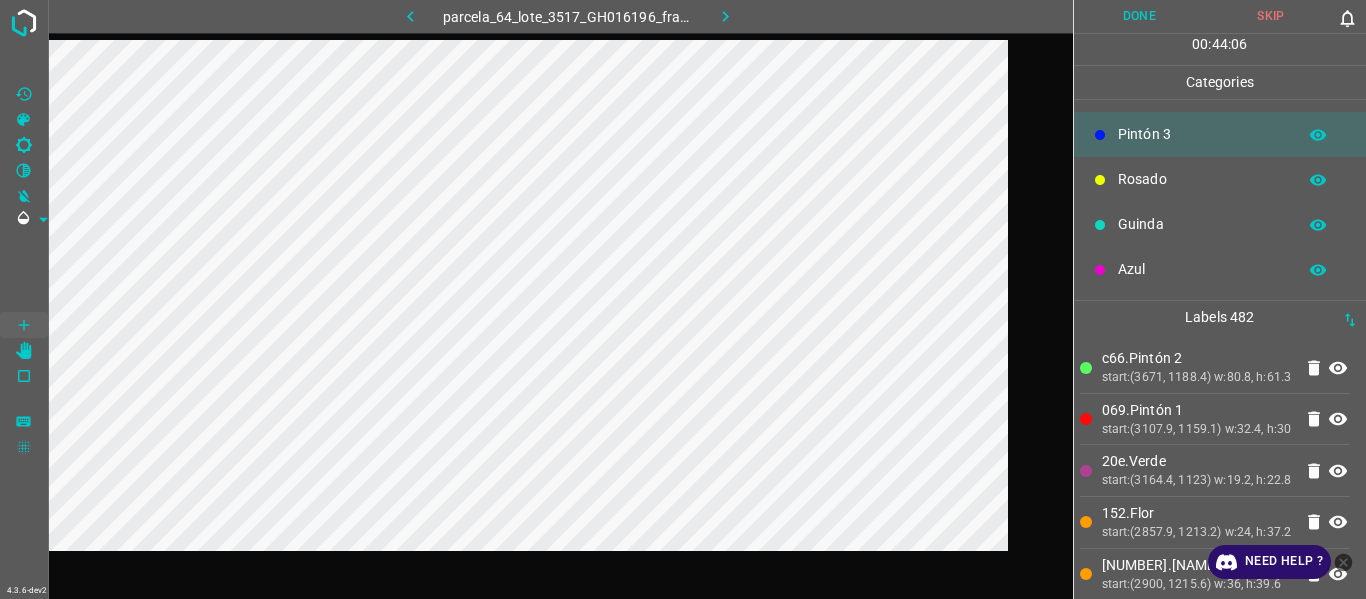 click on "start:(3671, 1188.4)
w:80.8, h:61.3" at bounding box center [1197, 378] 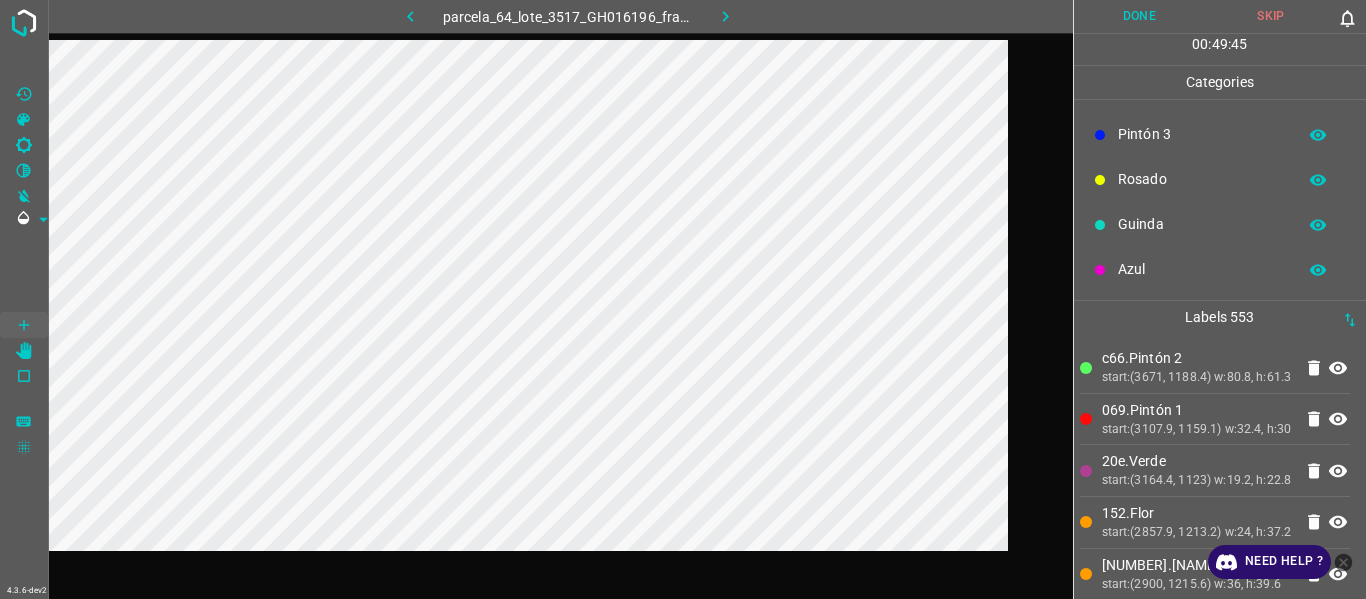 click on "Azul" at bounding box center [1202, 269] 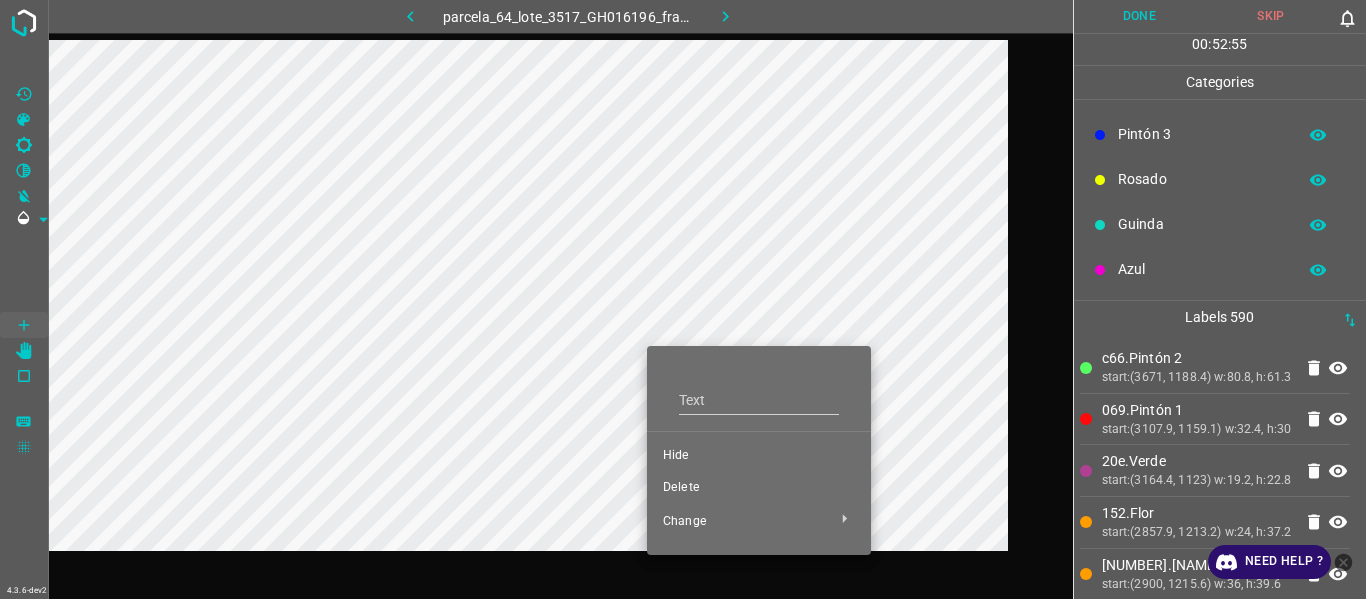 drag, startPoint x: 683, startPoint y: 485, endPoint x: 595, endPoint y: 367, distance: 147.20055 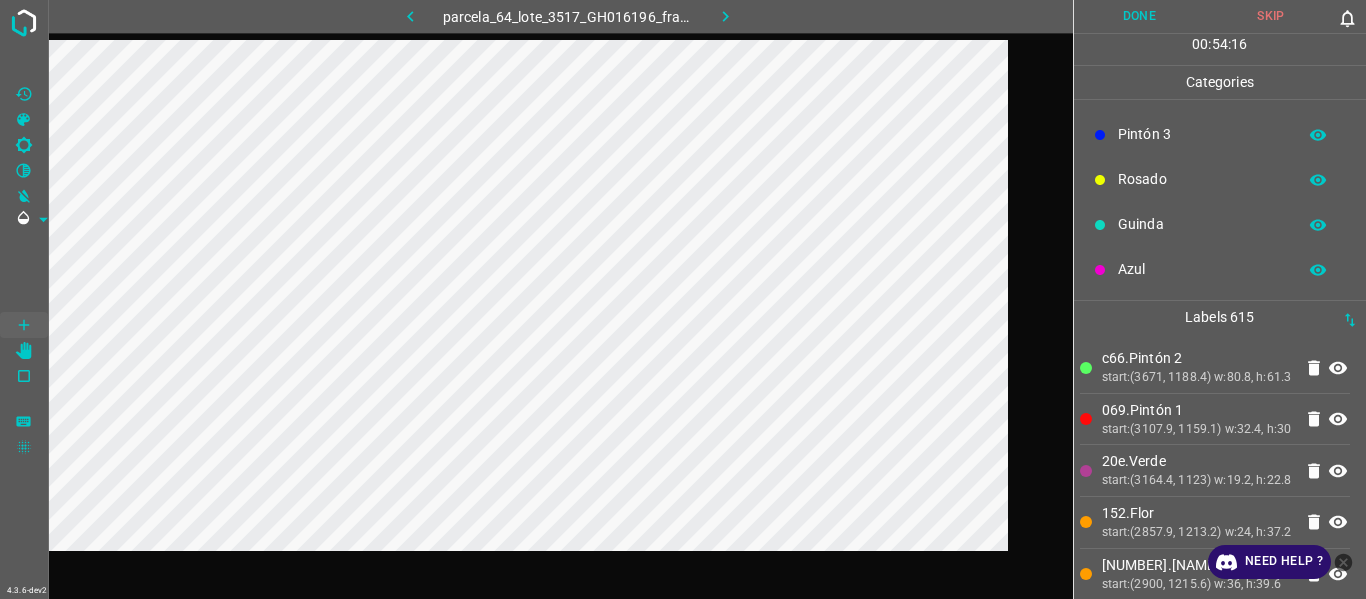 click on "Azul" at bounding box center [1220, 269] 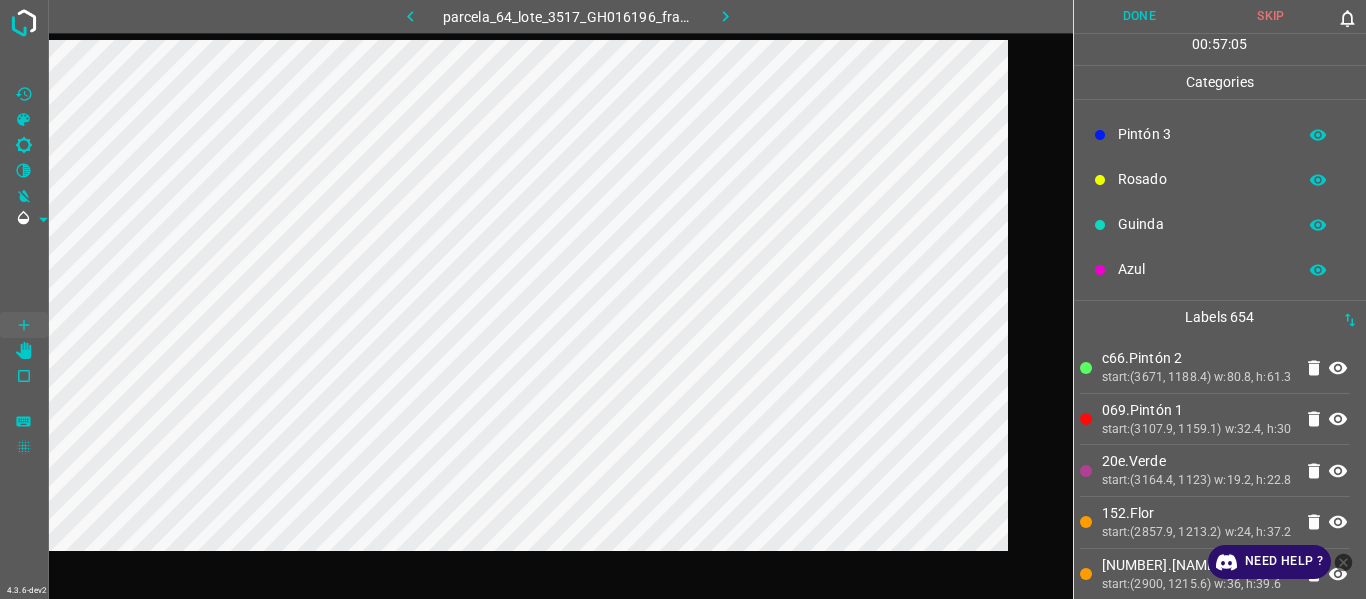 click on "Done" at bounding box center [1140, 16] 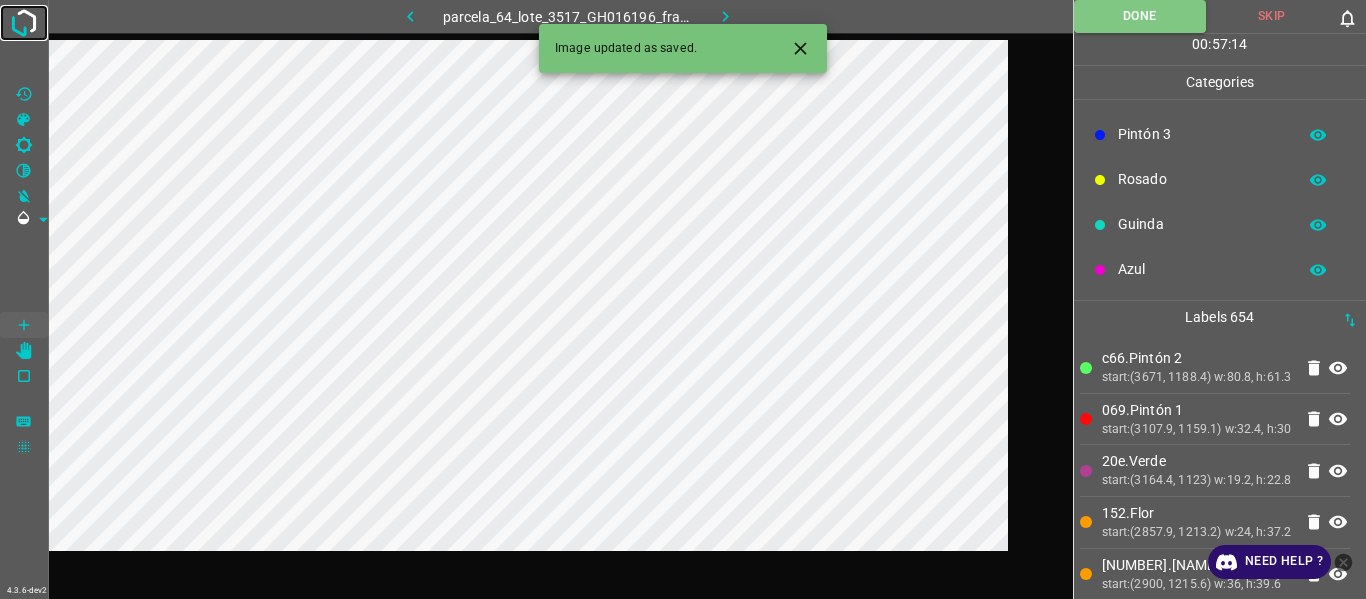 click at bounding box center [24, 23] 